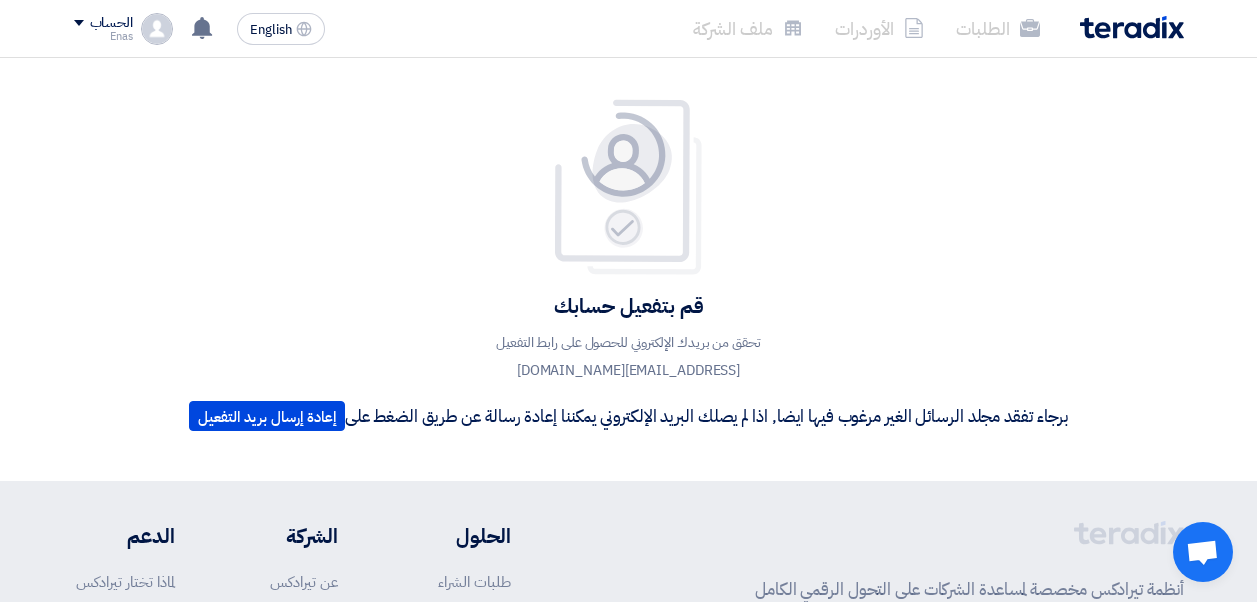 scroll, scrollTop: 0, scrollLeft: 0, axis: both 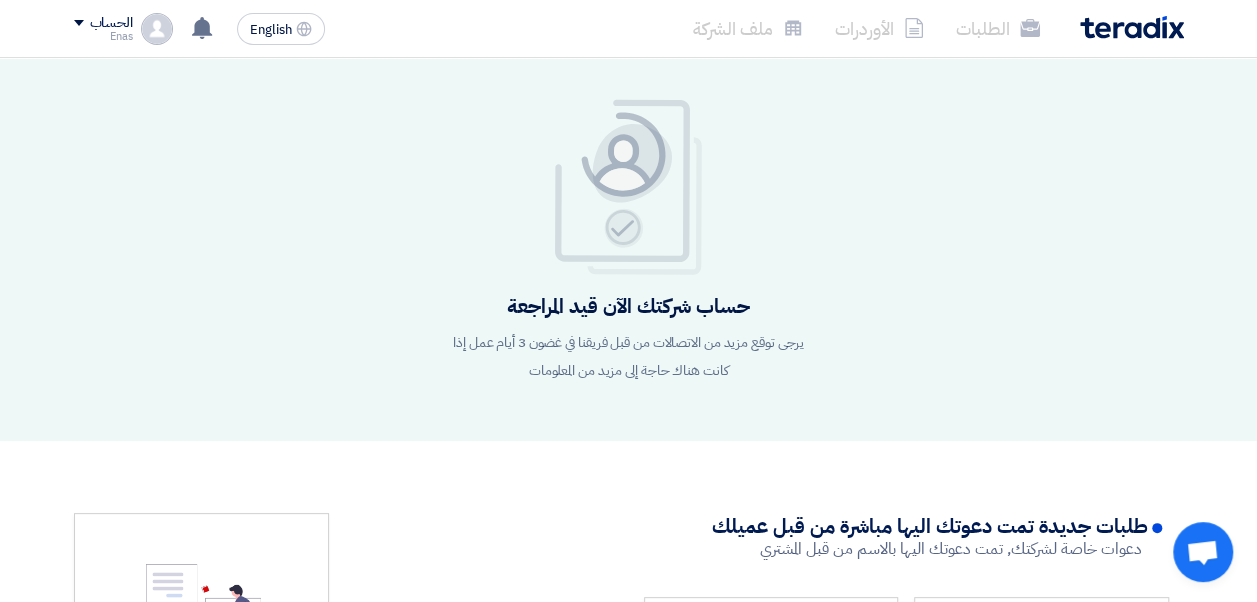 click on "حساب شركتك الآن قيد المراجعة
يرجى توقع مزيد من الاتصالات من قبل فريقنا في غضون 3 أيام عمل إذا كانت هناك حاجة إلى مزيد من المعلومات" 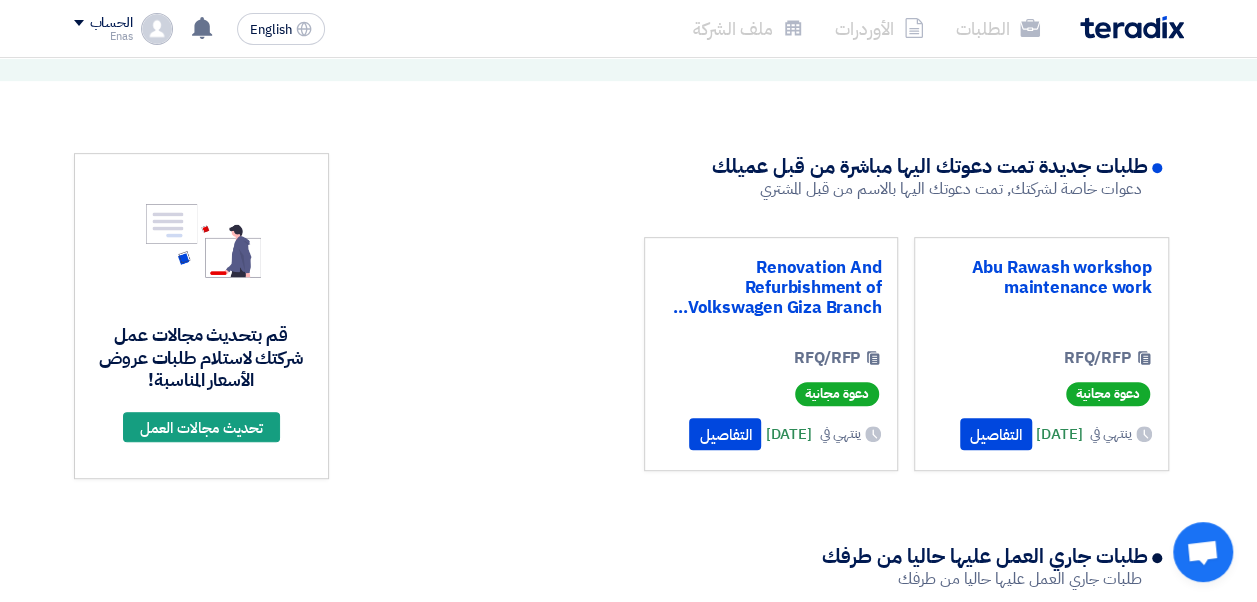 scroll, scrollTop: 400, scrollLeft: 0, axis: vertical 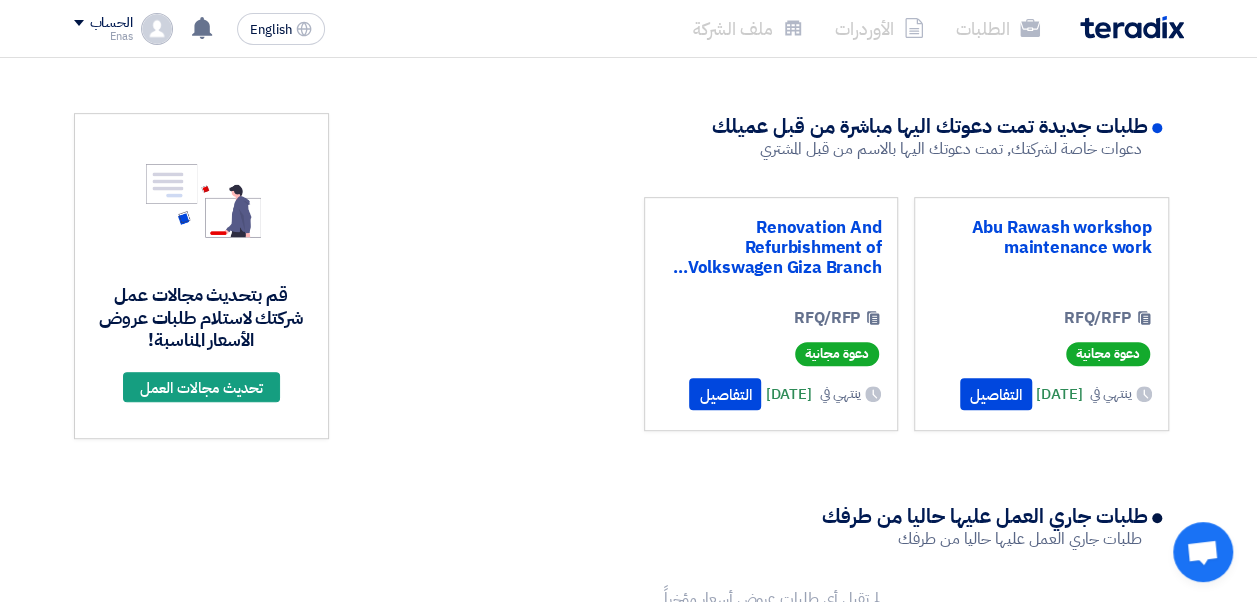 click 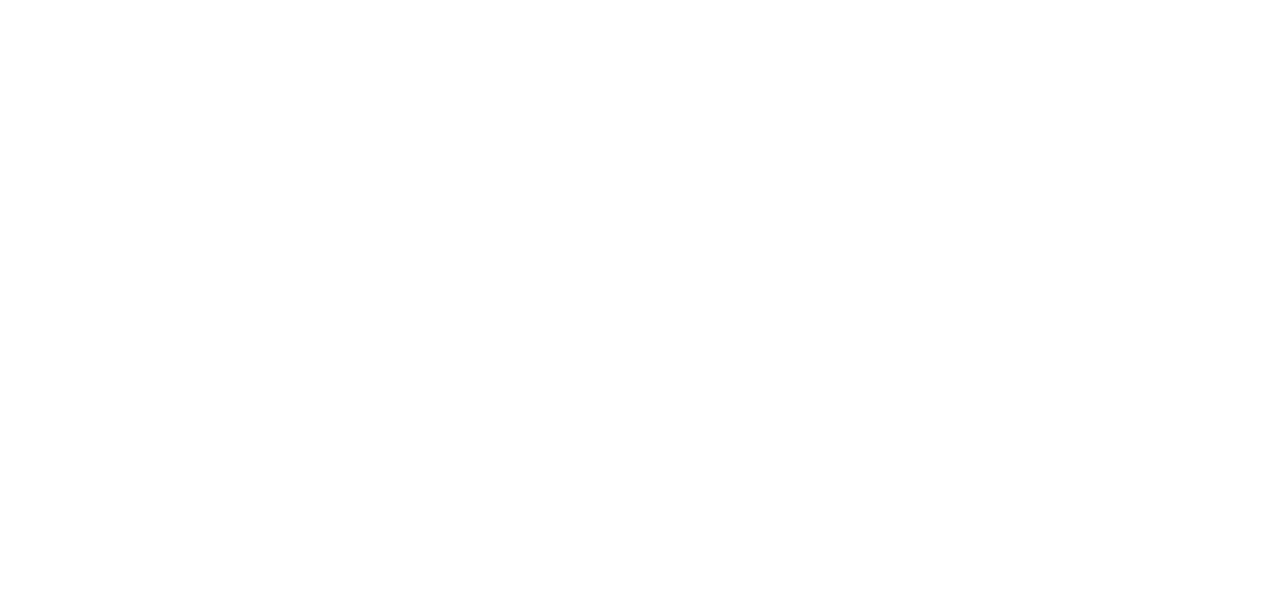 scroll, scrollTop: 0, scrollLeft: 0, axis: both 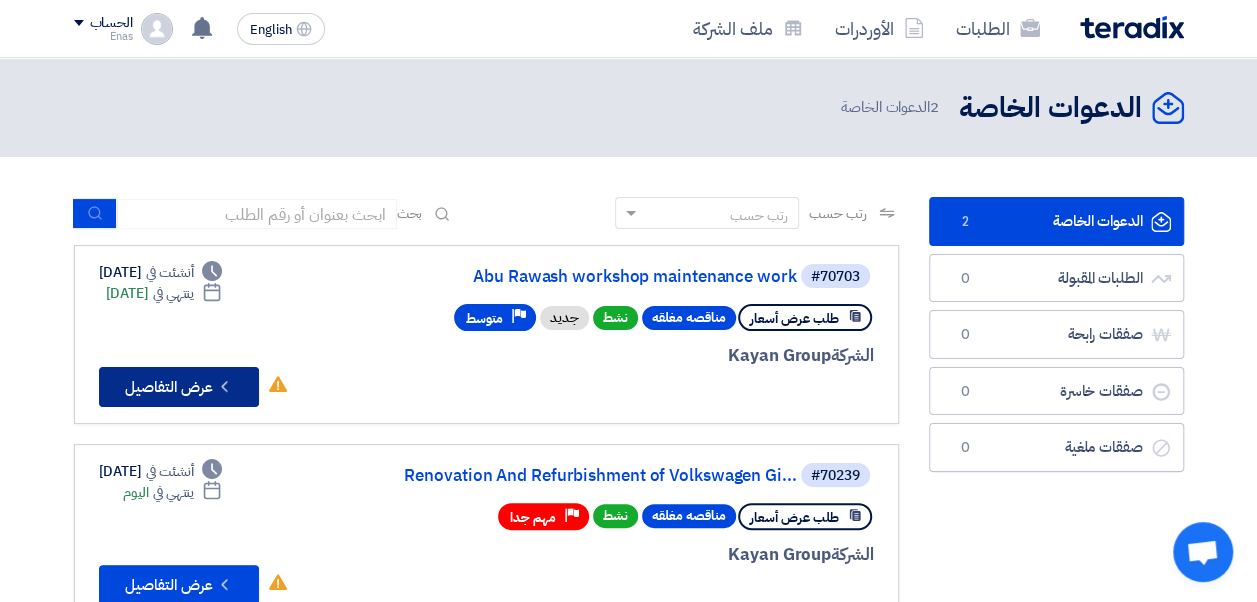 click on "Check details
عرض التفاصيل" 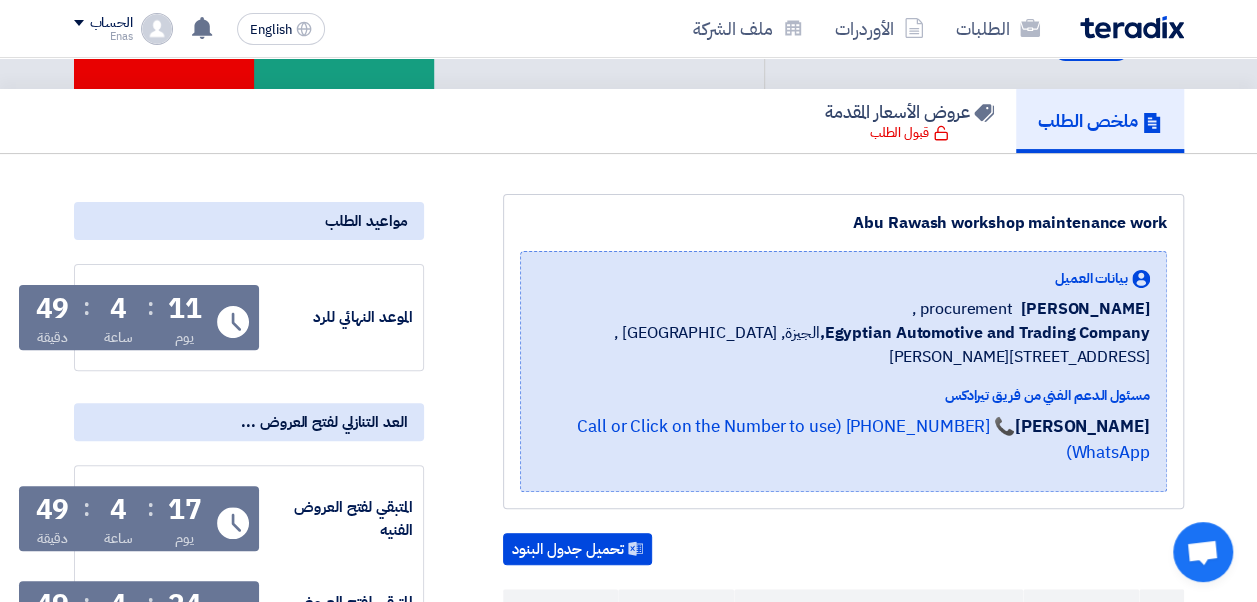 scroll, scrollTop: 0, scrollLeft: 0, axis: both 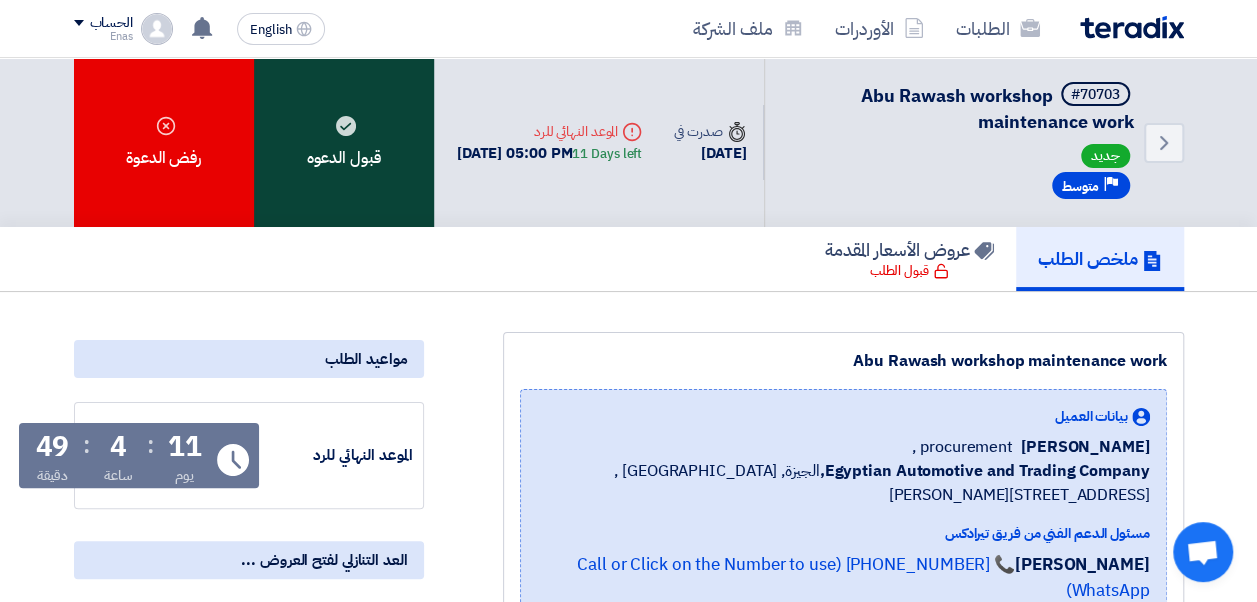 click on "قبول الدعوه" 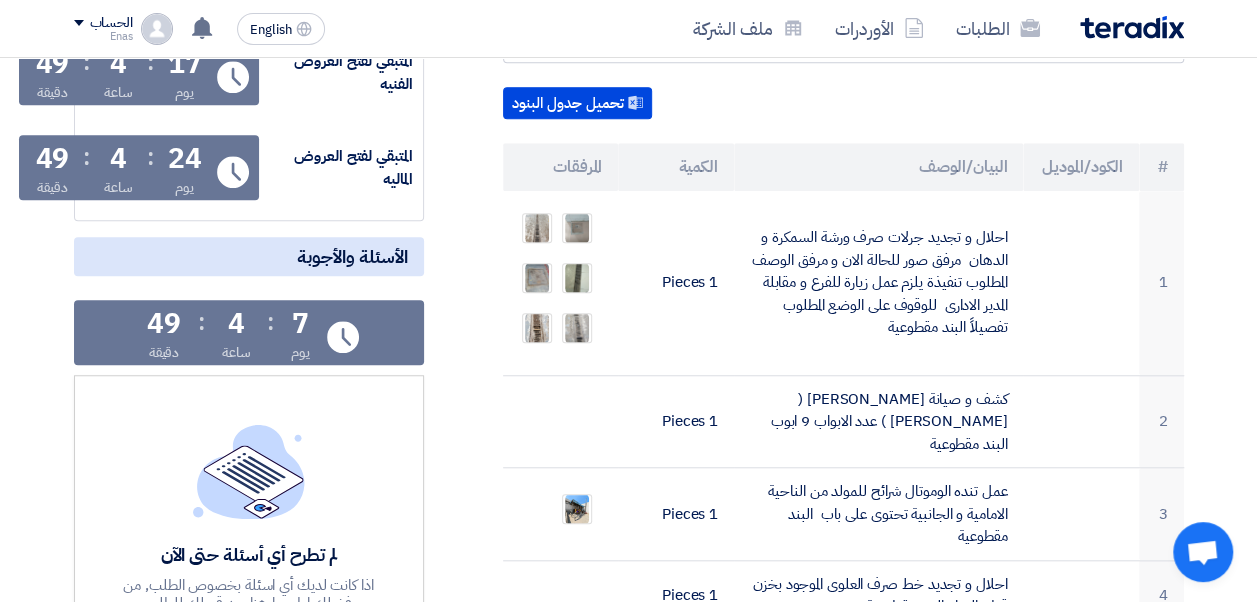 scroll, scrollTop: 0, scrollLeft: 0, axis: both 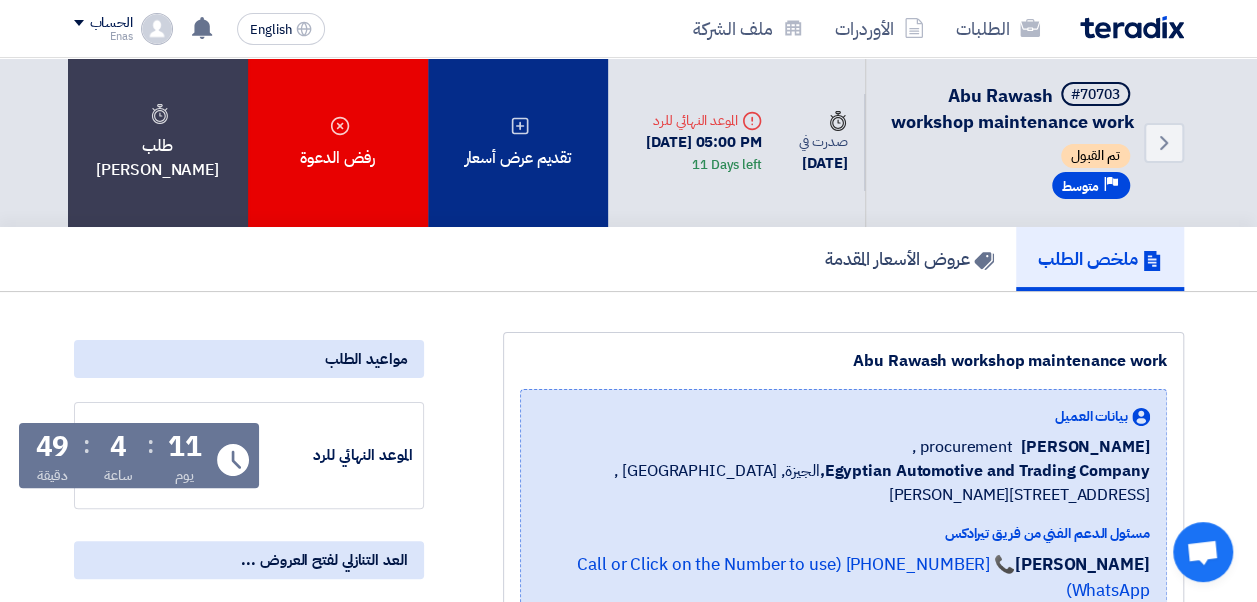 click on "تقديم عرض أسعار" 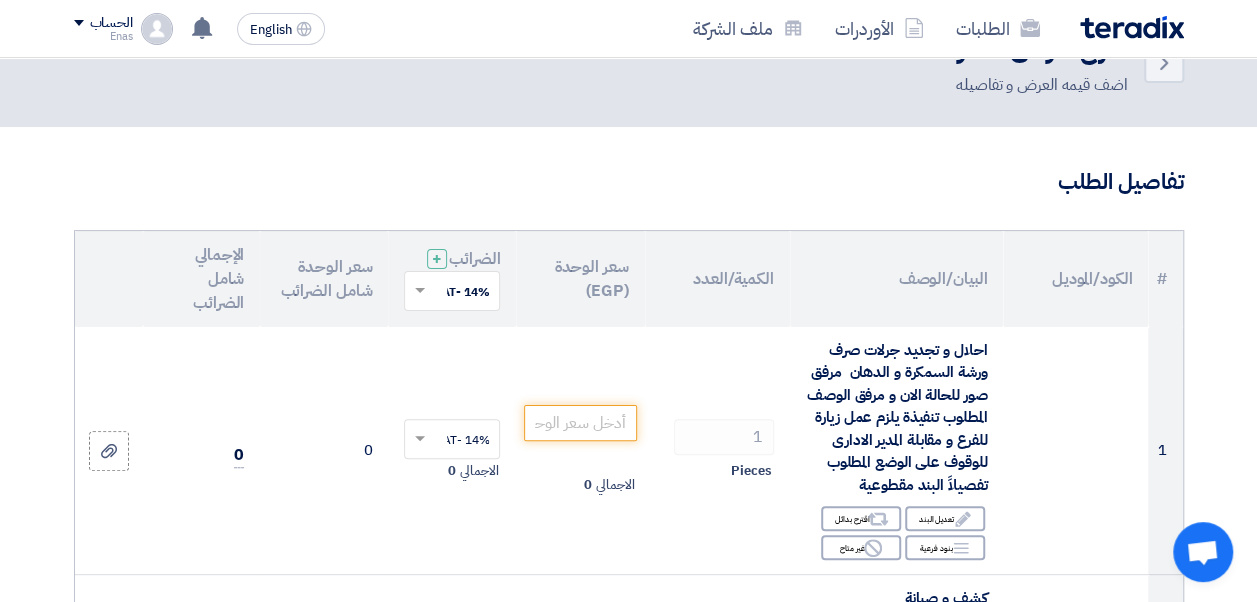 scroll, scrollTop: 0, scrollLeft: 0, axis: both 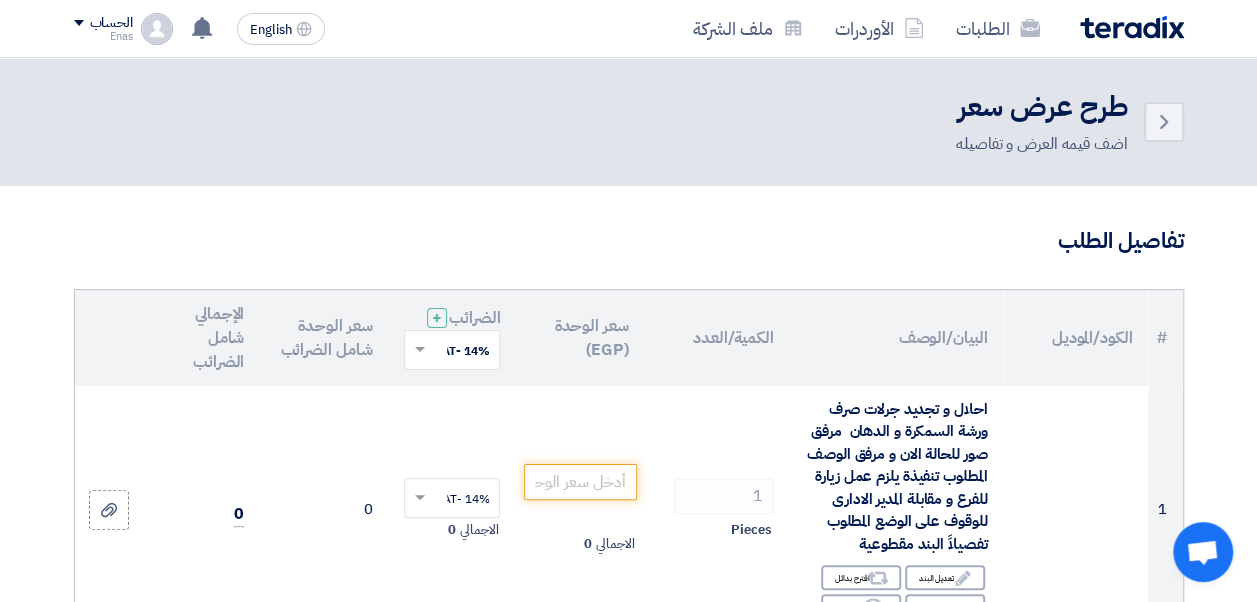 click on "البيان/الوصف" 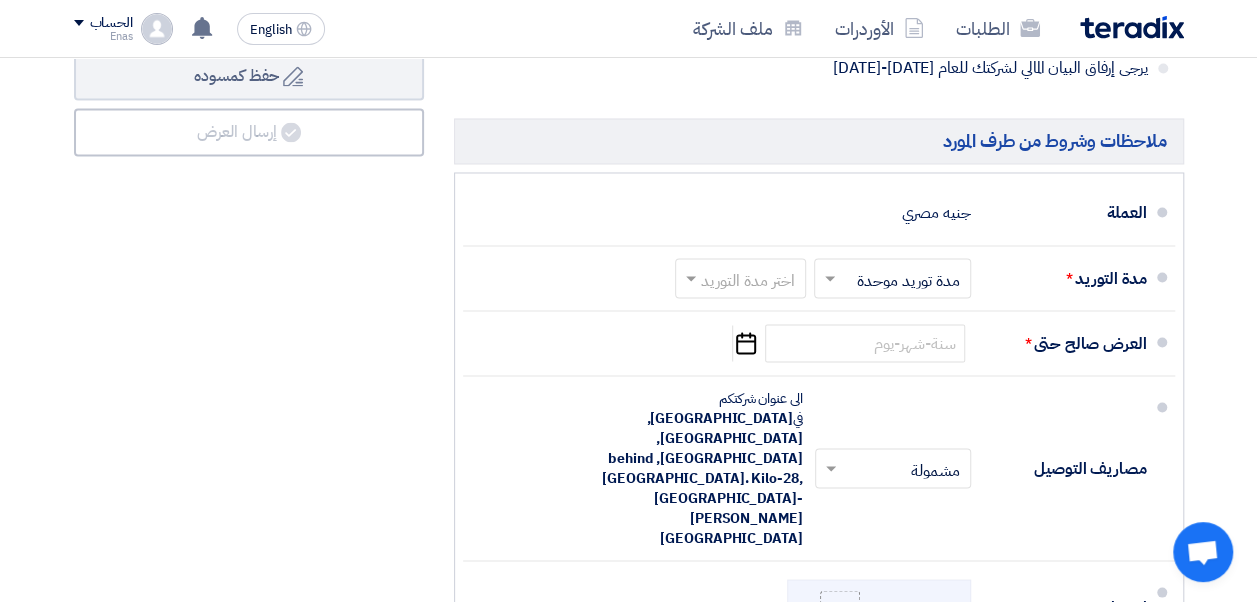 scroll, scrollTop: 1636, scrollLeft: 0, axis: vertical 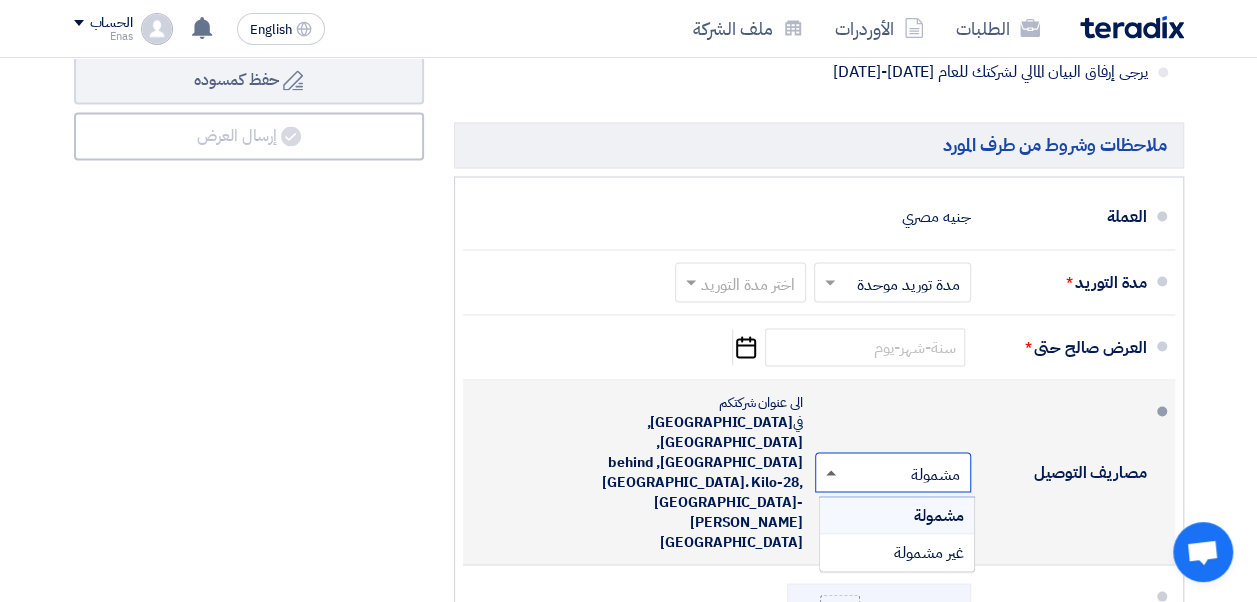 click 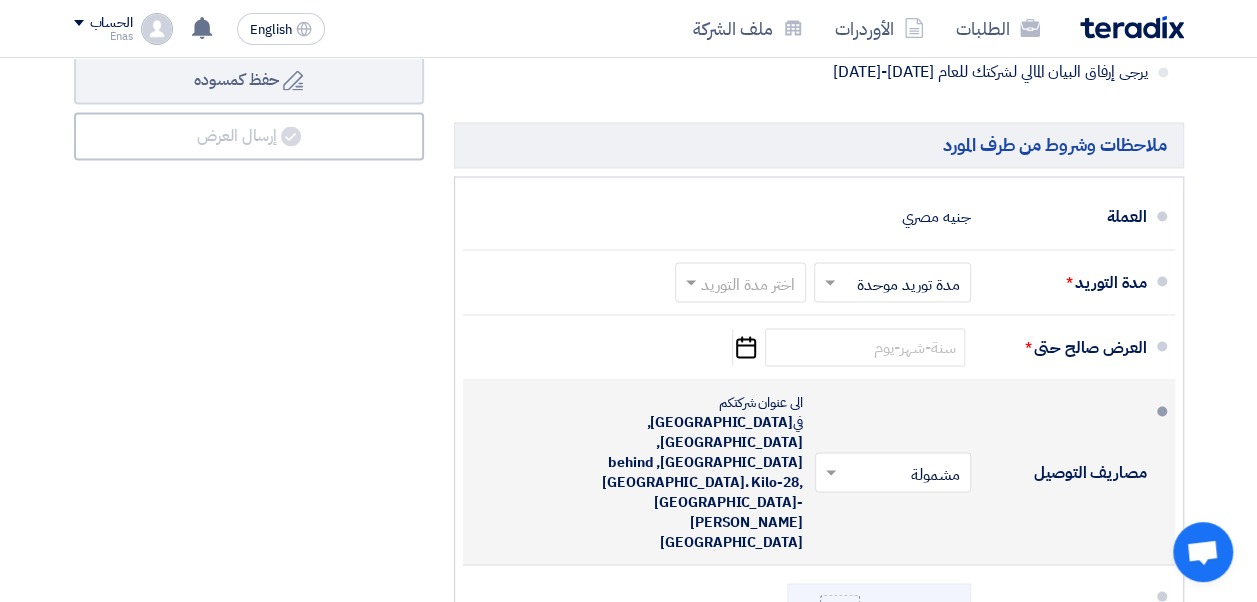 click on "مصاريف التوصيل
×
مشمولة
×
الى عنوان شركتكم في
[GEOGRAPHIC_DATA], [GEOGRAPHIC_DATA], [GEOGRAPHIC_DATA], behind [GEOGRAPHIC_DATA]. Kilo-28, [GEOGRAPHIC_DATA]-[PERSON_NAME][GEOGRAPHIC_DATA]" 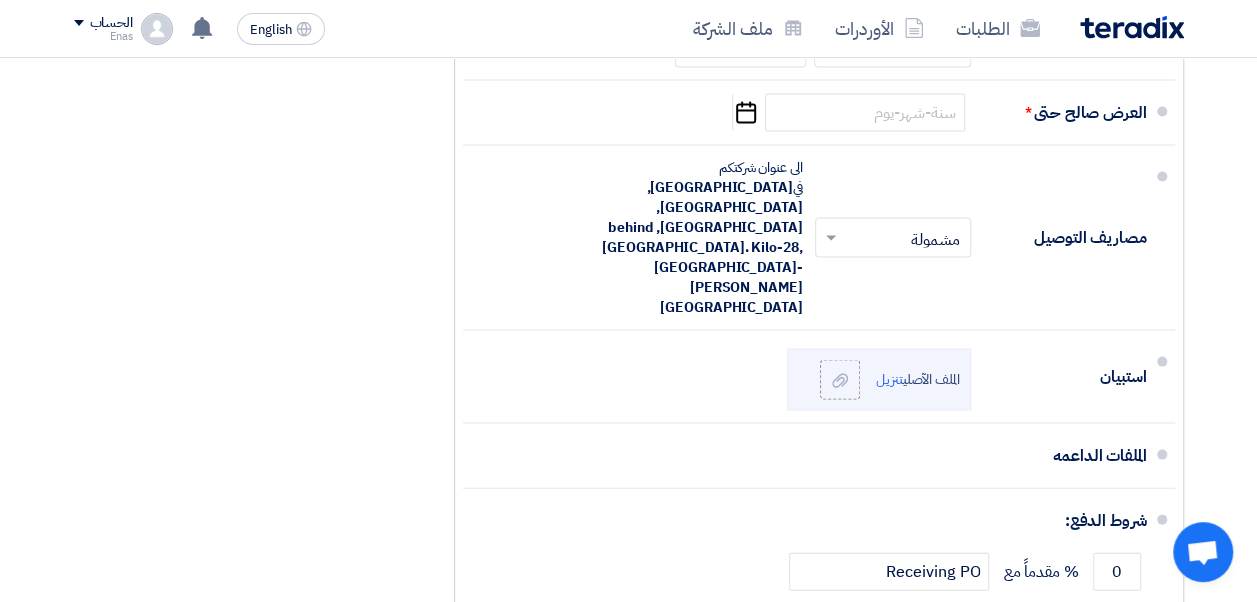 scroll, scrollTop: 1879, scrollLeft: 0, axis: vertical 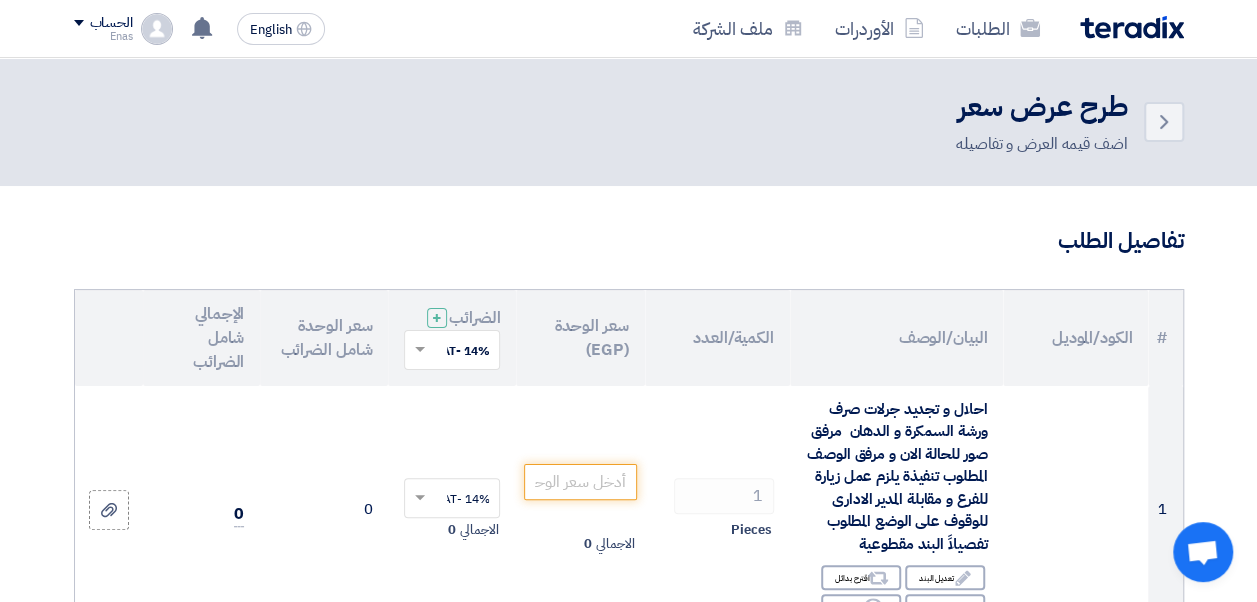 click on "تفاصيل الطلب" 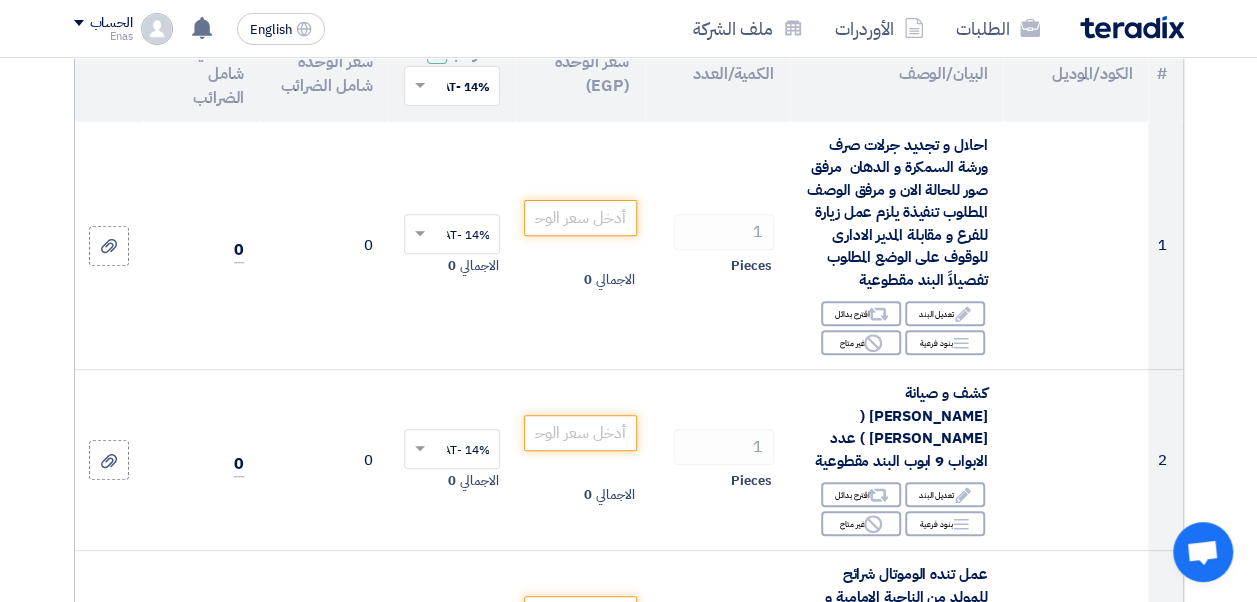 scroll, scrollTop: 59, scrollLeft: 0, axis: vertical 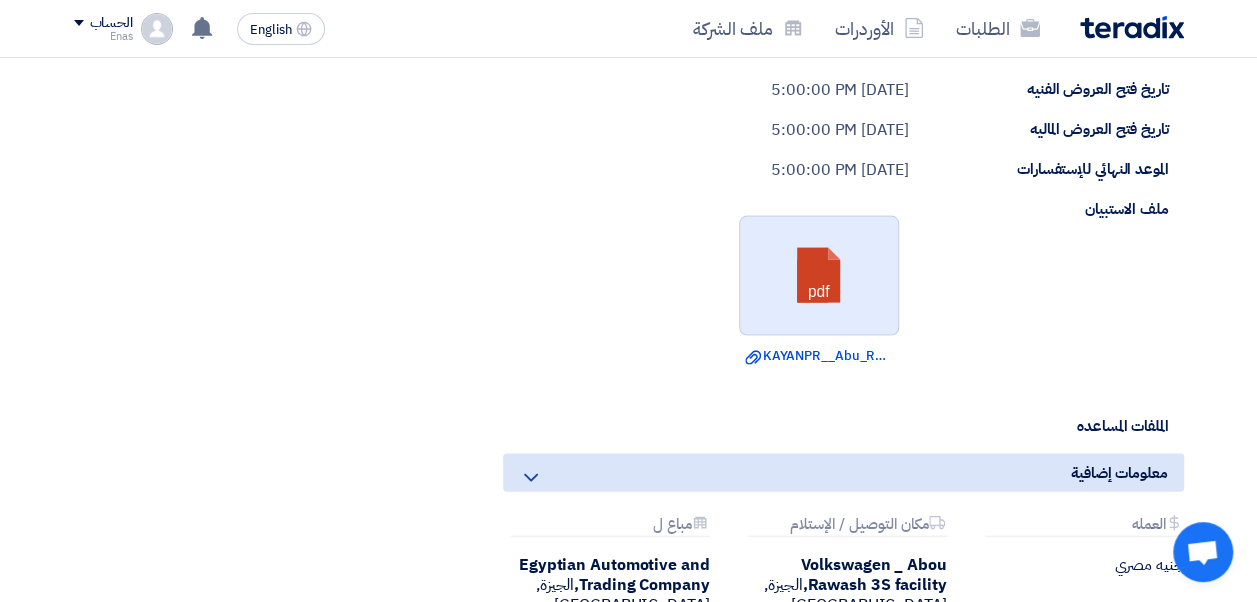 click at bounding box center [820, 277] 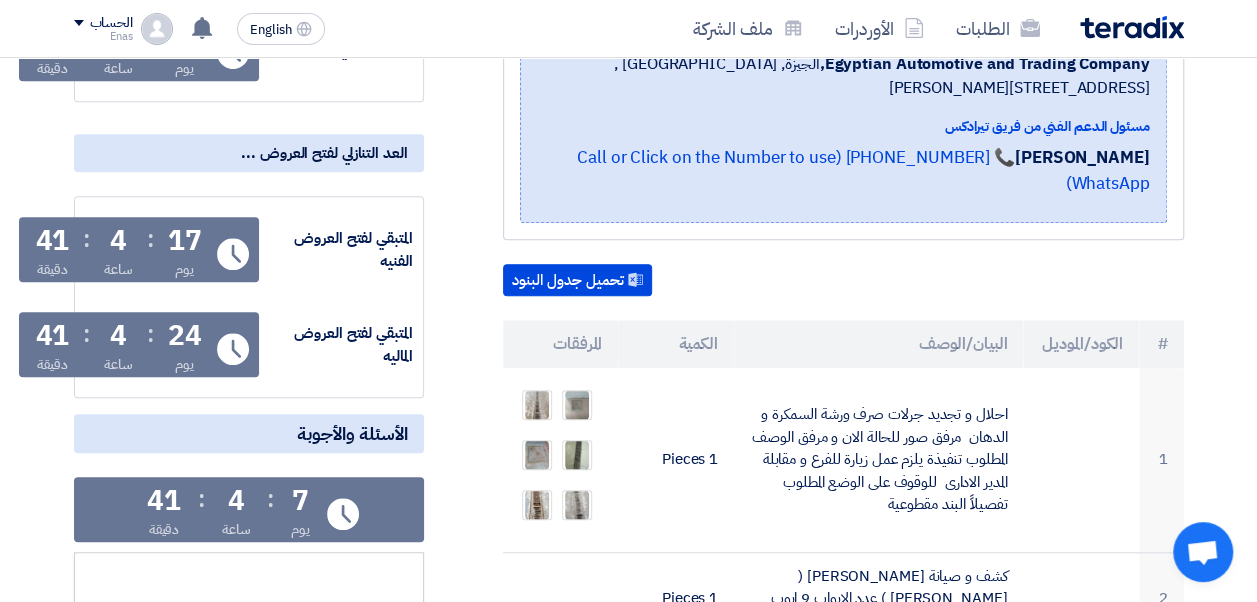 scroll, scrollTop: 396, scrollLeft: 0, axis: vertical 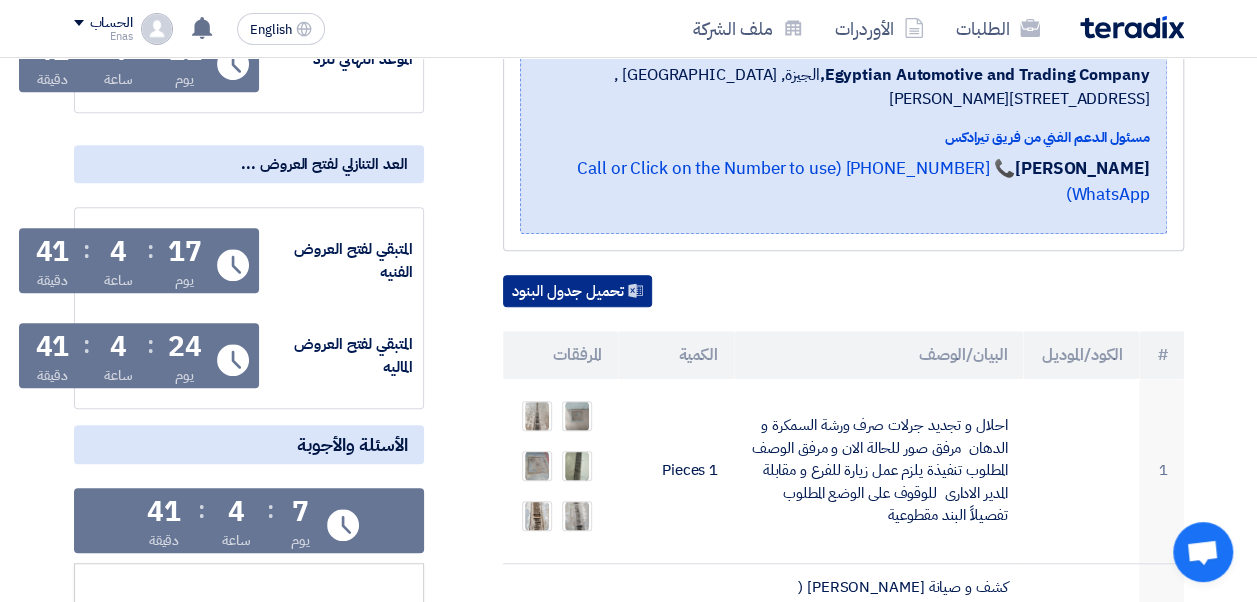 click on "تحميل جدول البنود" 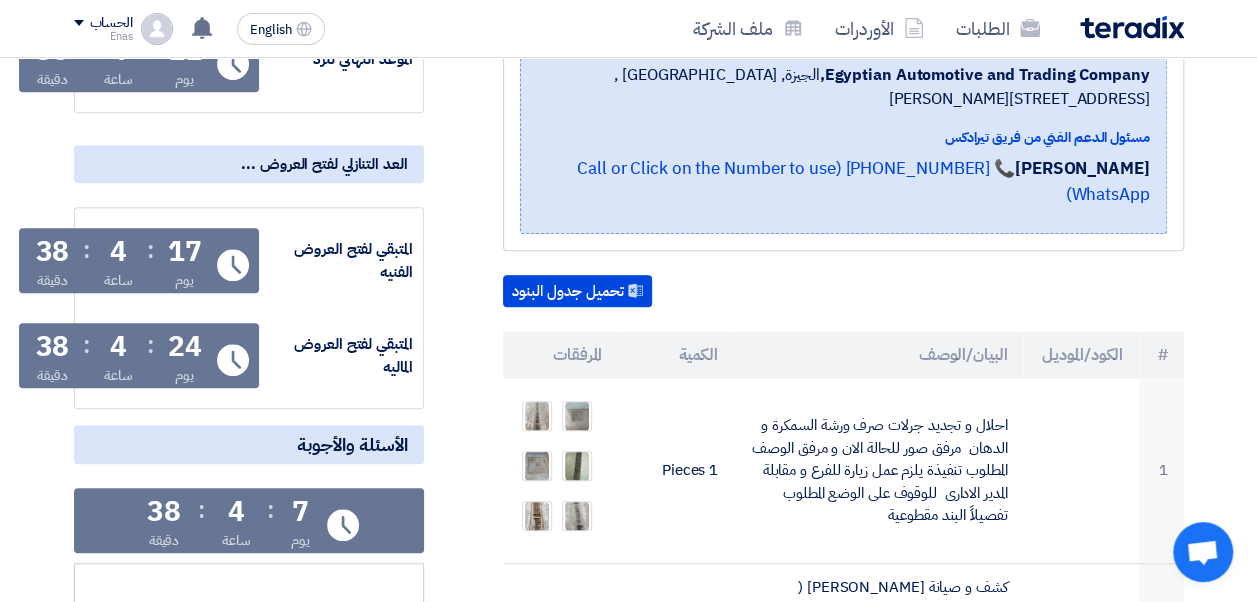 click on "تحميل جدول البنود" 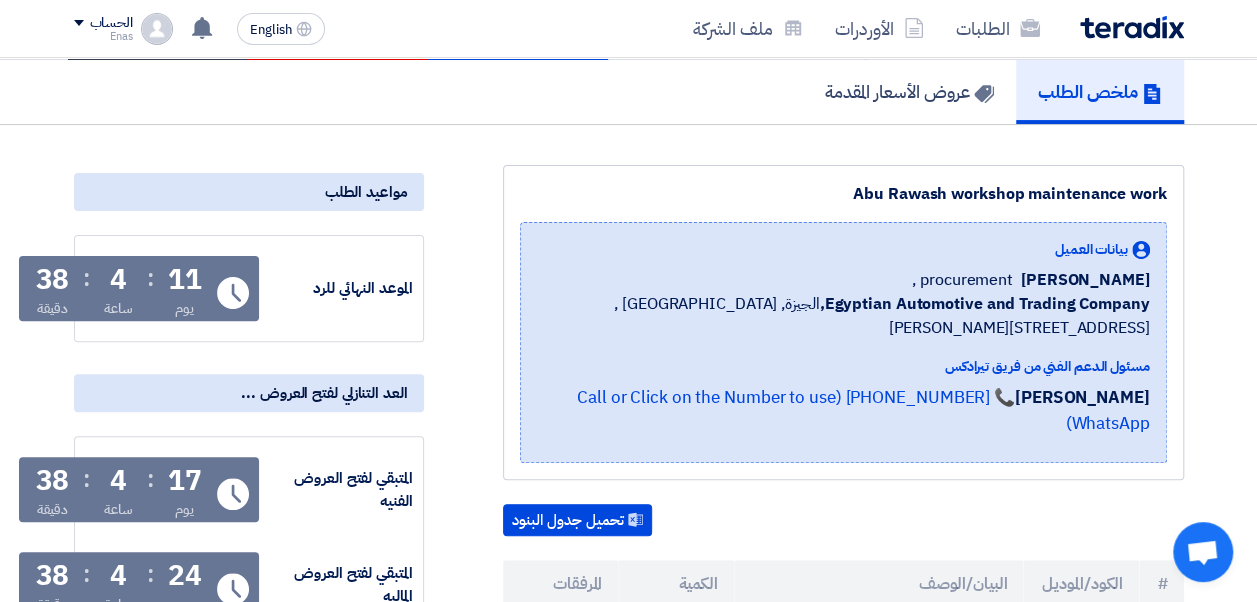 scroll, scrollTop: 0, scrollLeft: 0, axis: both 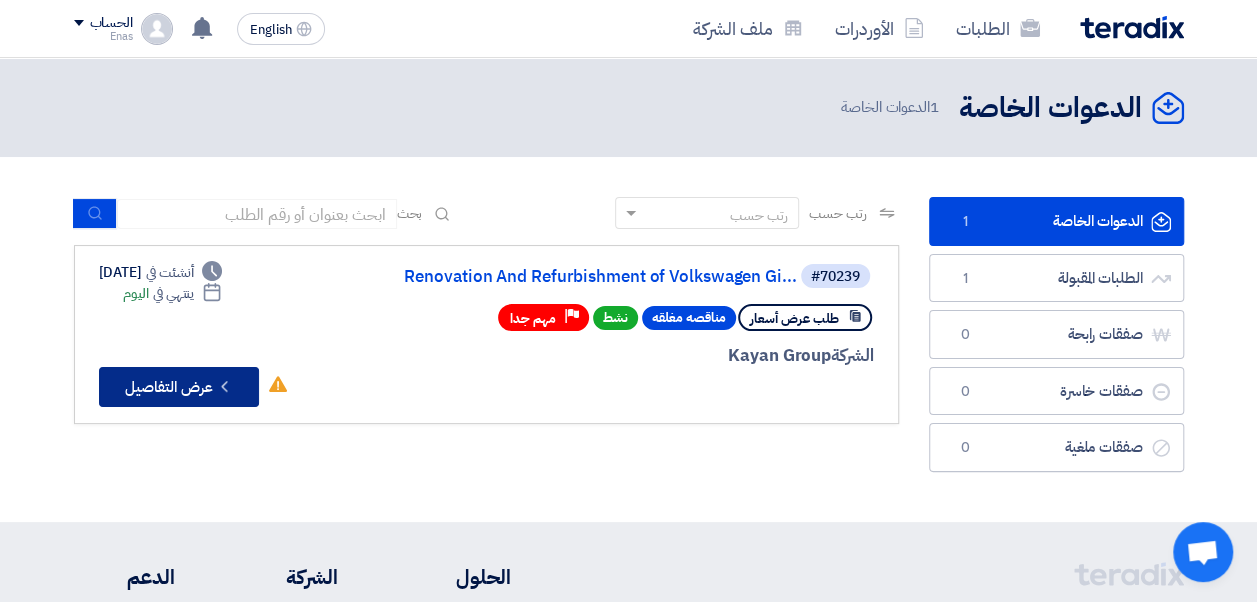 click on "Check details
عرض التفاصيل" 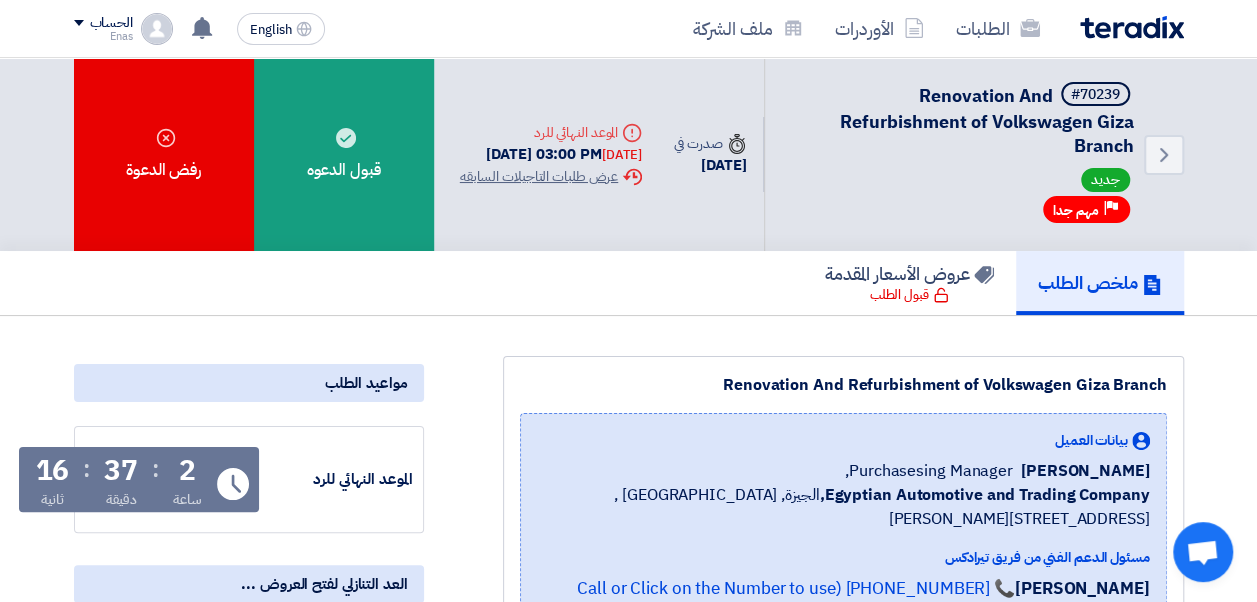 click on "مواعيد الطلب" 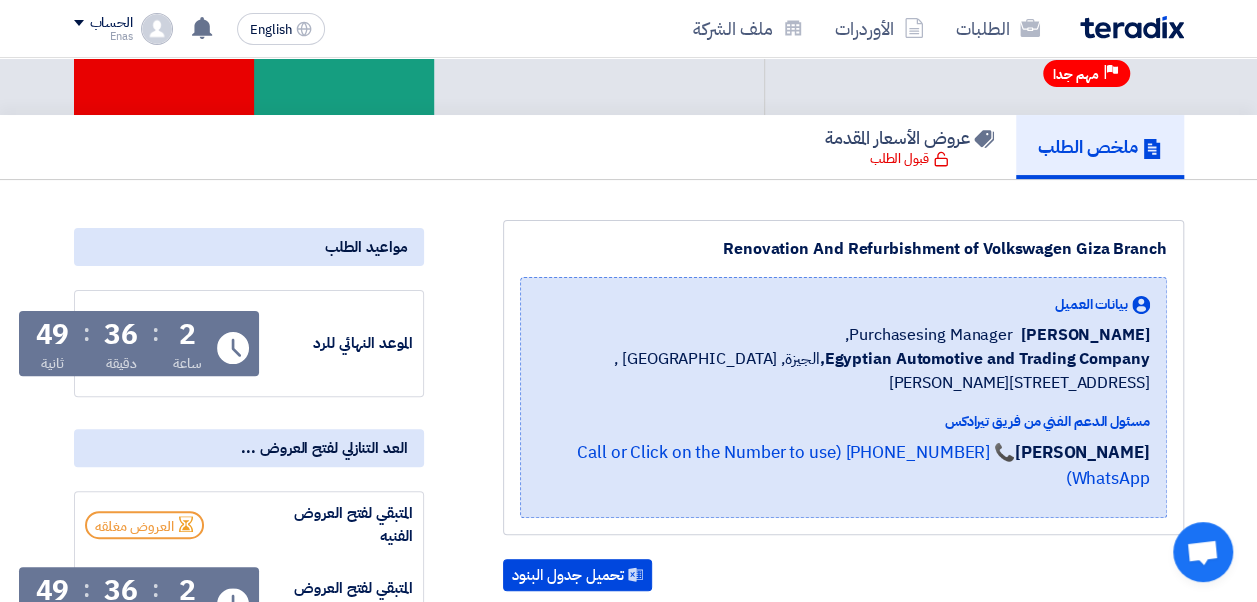 scroll, scrollTop: 0, scrollLeft: 0, axis: both 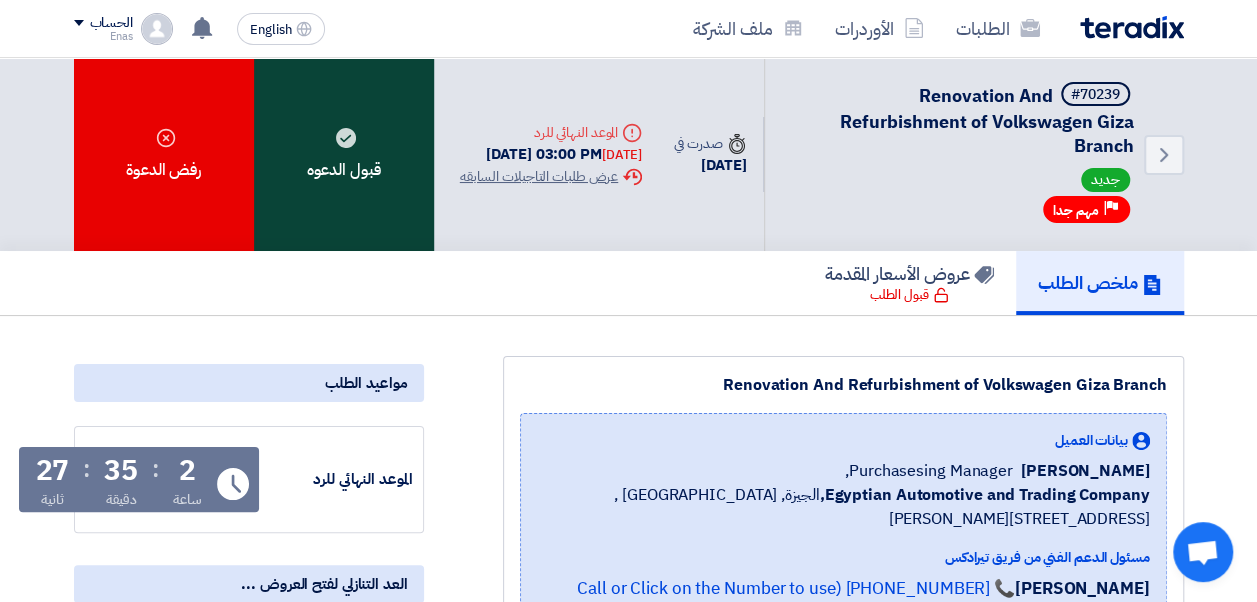 click on "قبول الدعوه" 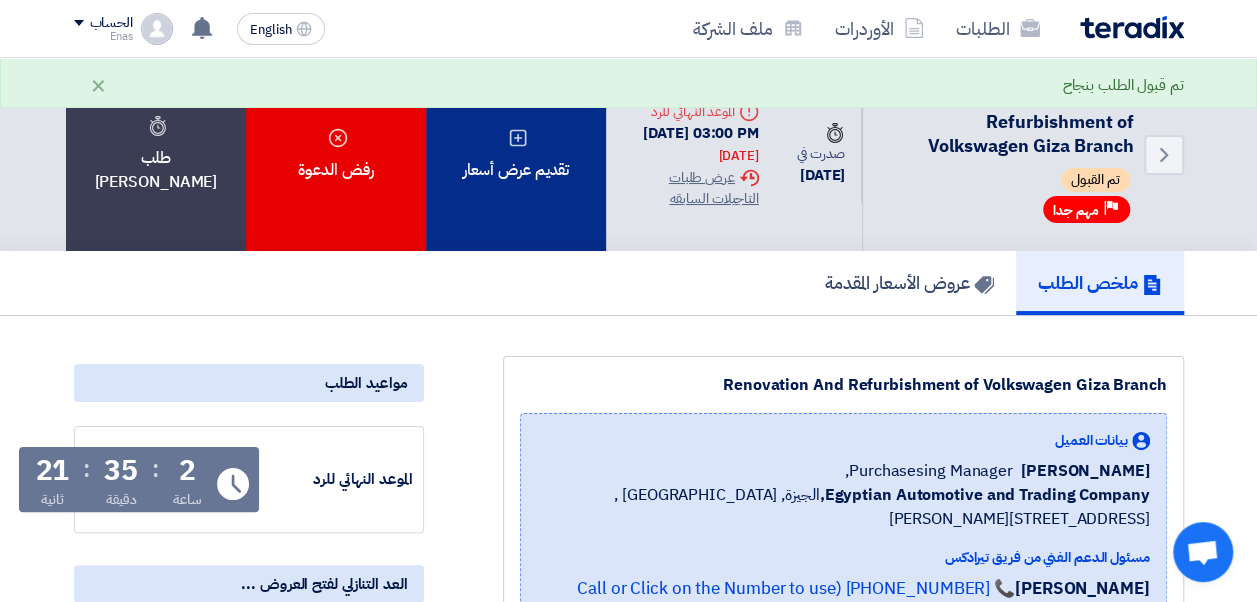 click on "تقديم عرض أسعار" 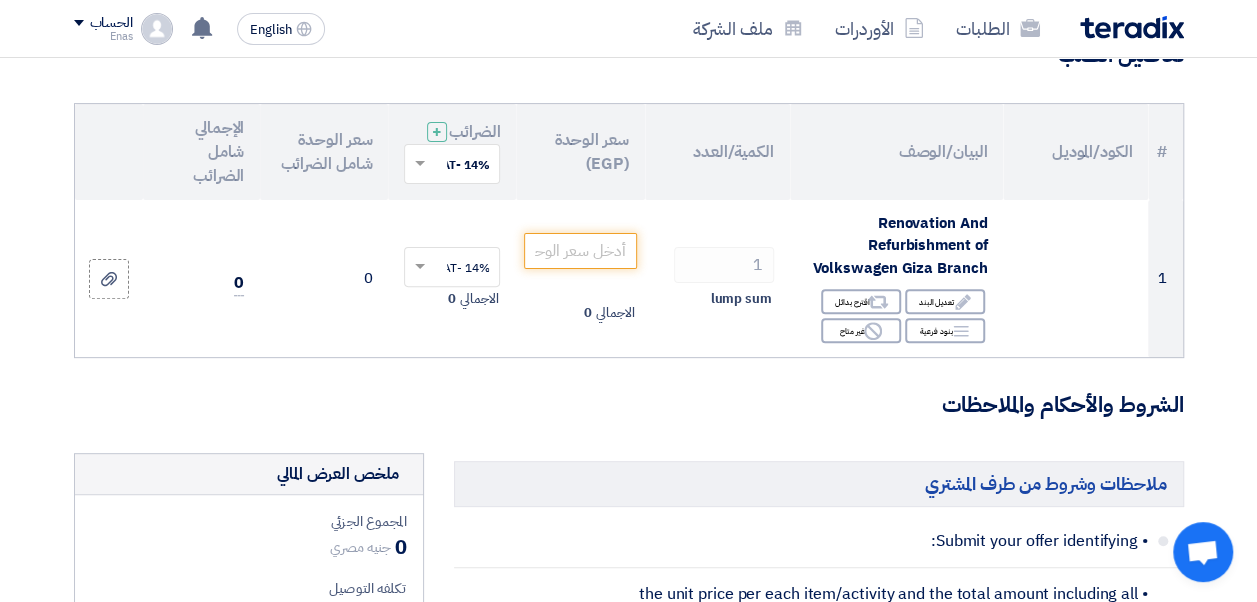 scroll, scrollTop: 0, scrollLeft: 0, axis: both 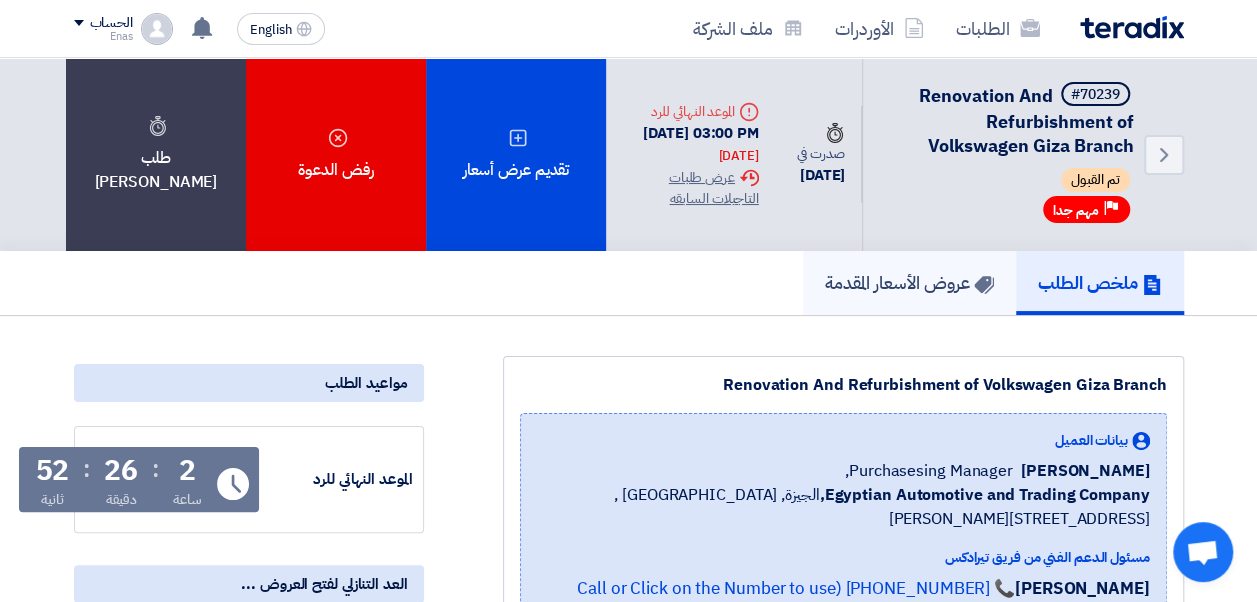 click on "عروض الأسعار المقدمة" 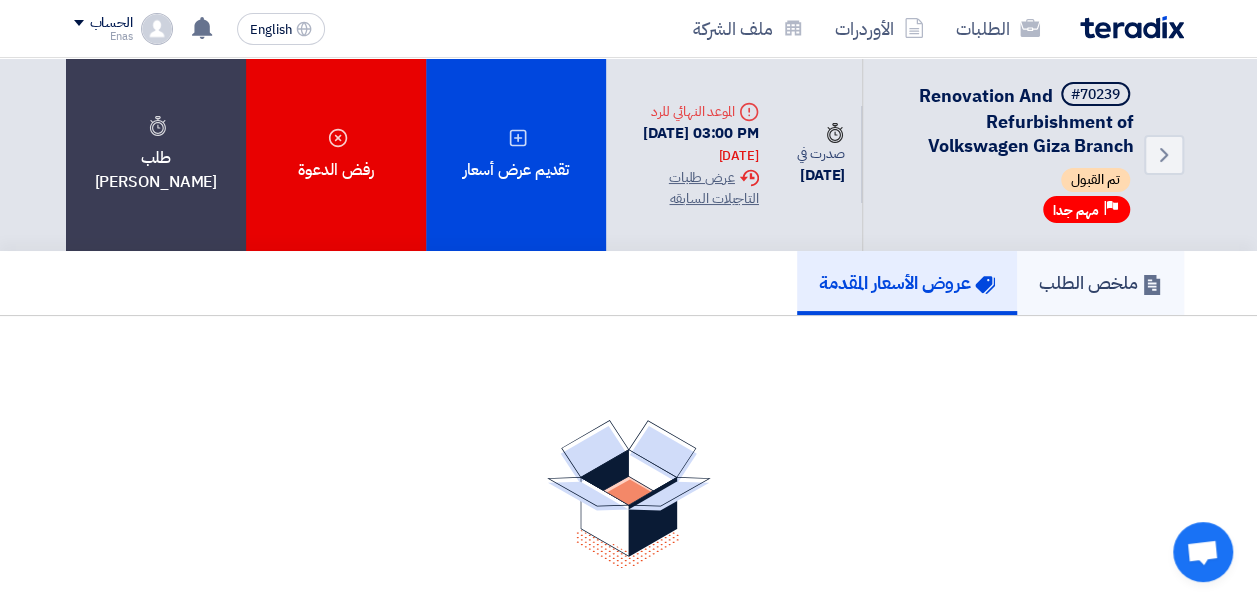 click on "ملخص الطلب" 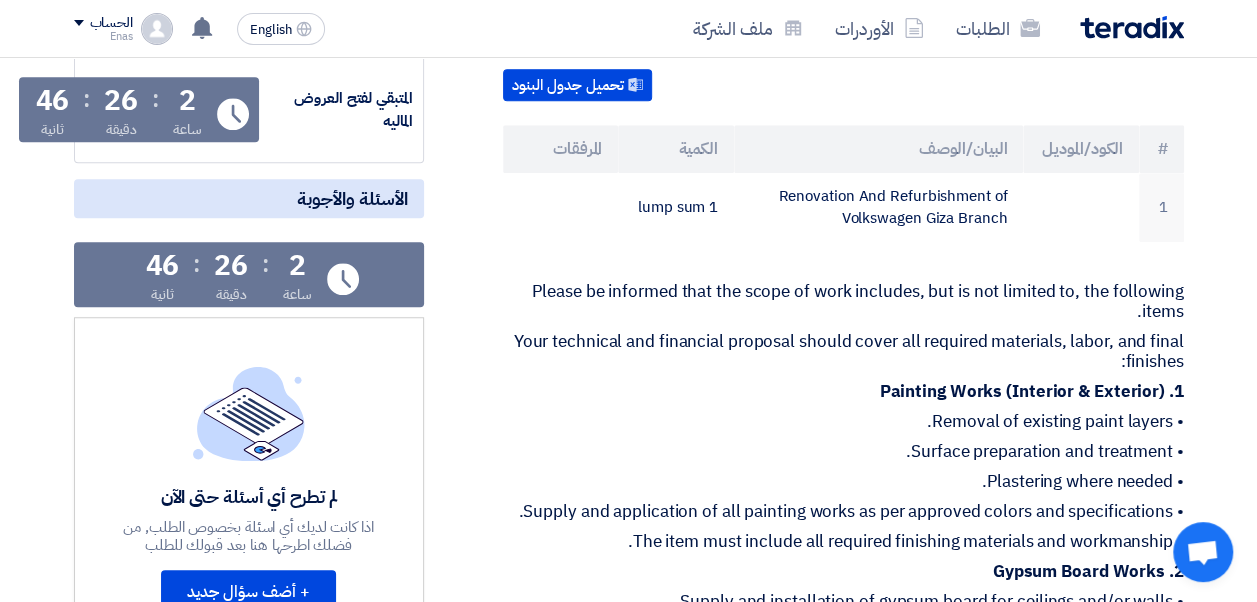 scroll, scrollTop: 678, scrollLeft: 0, axis: vertical 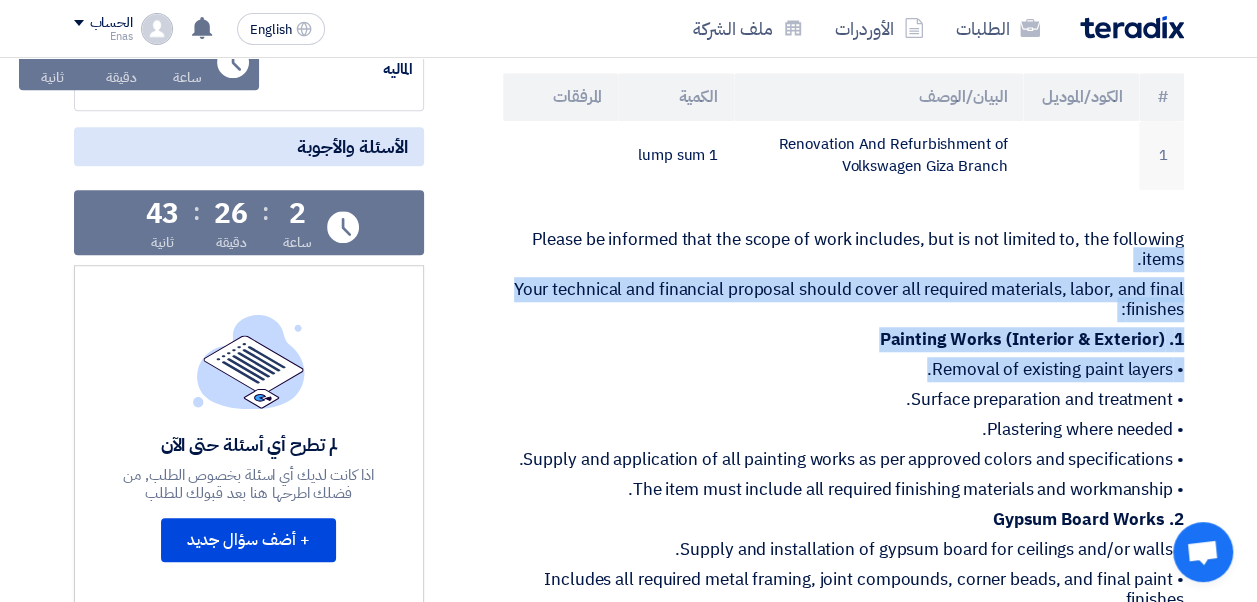 drag, startPoint x: 529, startPoint y: 202, endPoint x: 699, endPoint y: 324, distance: 209.24626 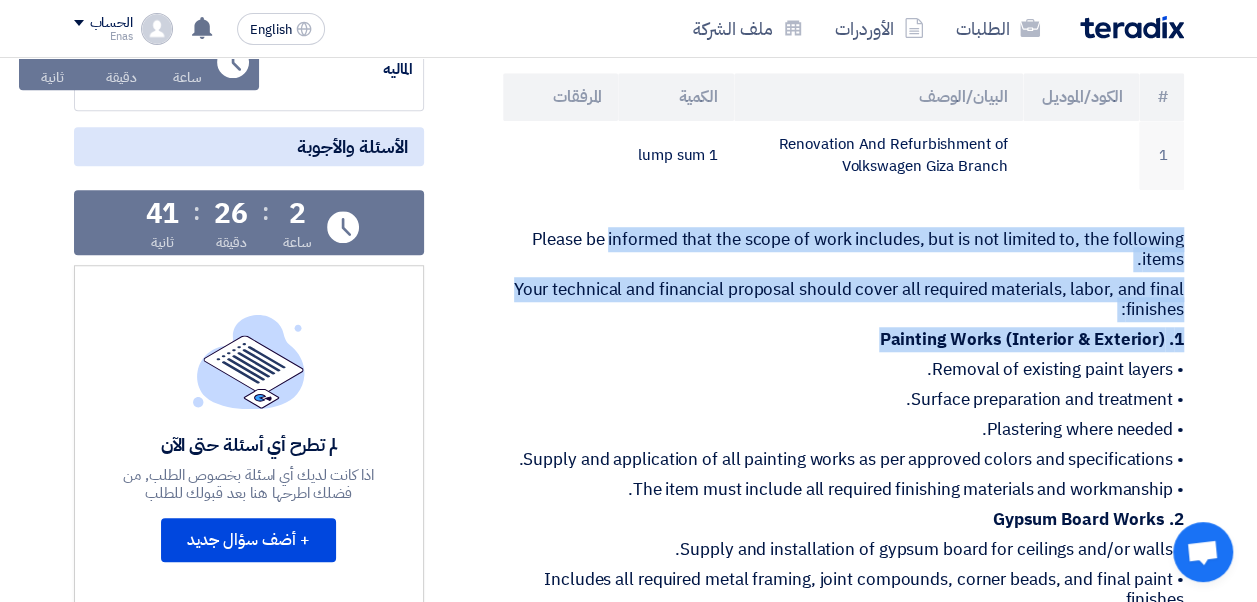 drag, startPoint x: 610, startPoint y: 166, endPoint x: 721, endPoint y: 320, distance: 189.83414 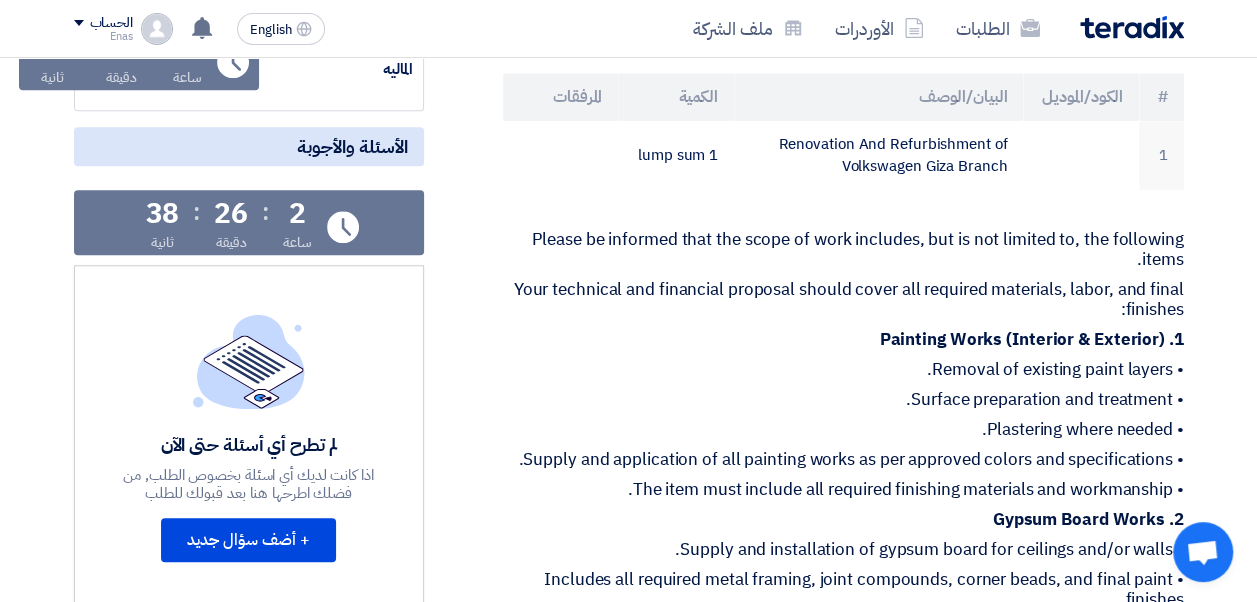 click on "• Removal of existing paint layers." 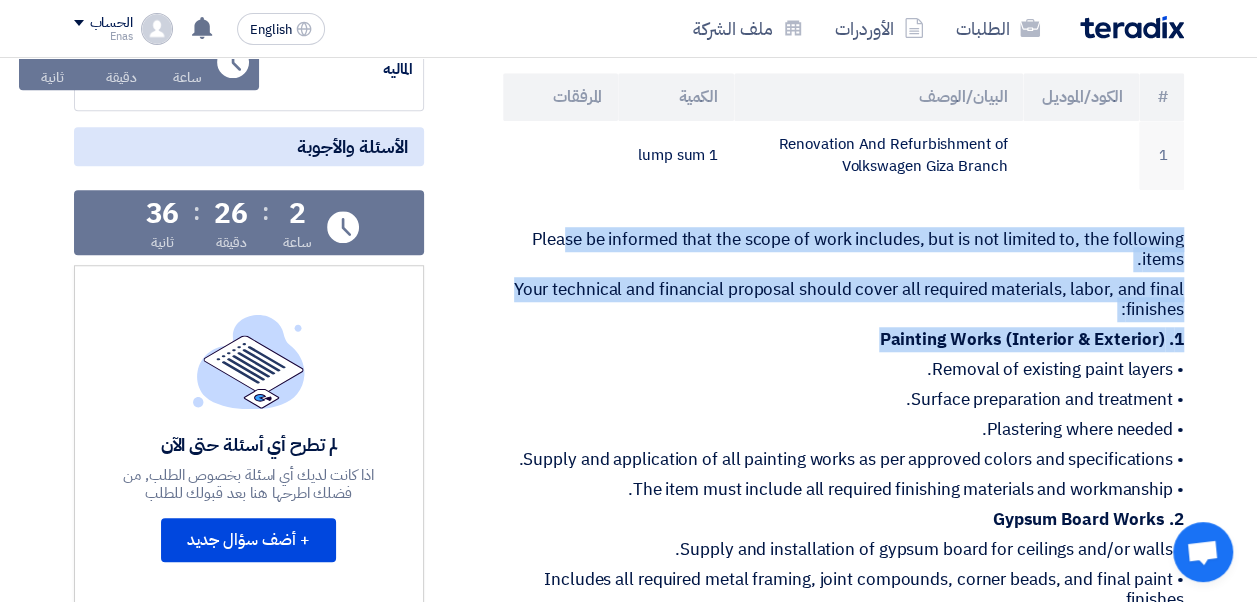drag, startPoint x: 566, startPoint y: 176, endPoint x: 615, endPoint y: 319, distance: 151.16217 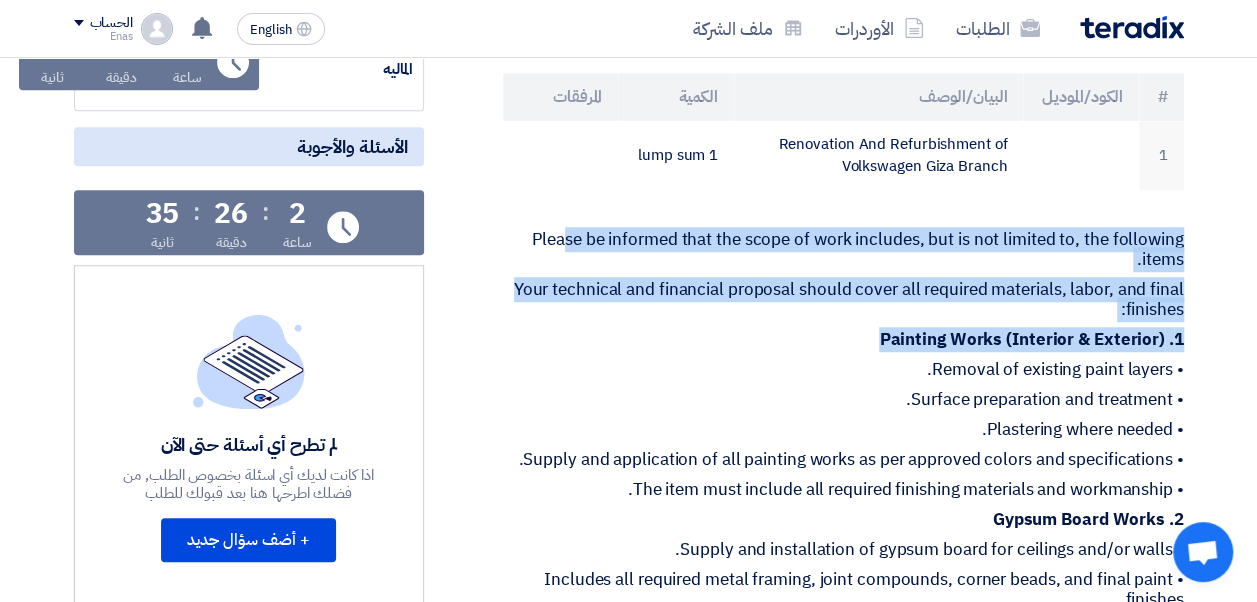 drag, startPoint x: 615, startPoint y: 319, endPoint x: 527, endPoint y: 200, distance: 148.00337 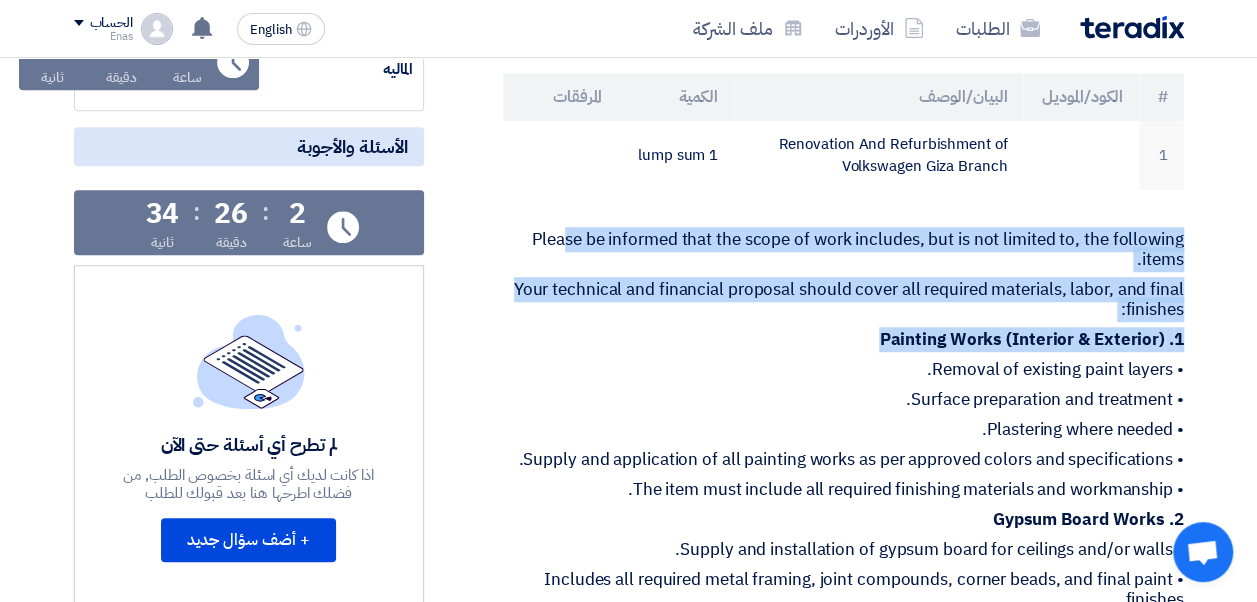 click on "Renovation And Refurbishment of Volkswagen Giza Branch
بيانات العميل
[PERSON_NAME]
Purchasesing Manager,
Egyptian Automotive and Trading Company,  [GEOGRAPHIC_DATA], [GEOGRAPHIC_DATA]
,[STREET_ADDRESS][PERSON_NAME] , الجيزة
مسئول الدعم الفني من فريق تيرادكس
[PERSON_NAME] 📞 [PHONE_NUMBER] (Call or Click on the Number to use WhatsApp)" 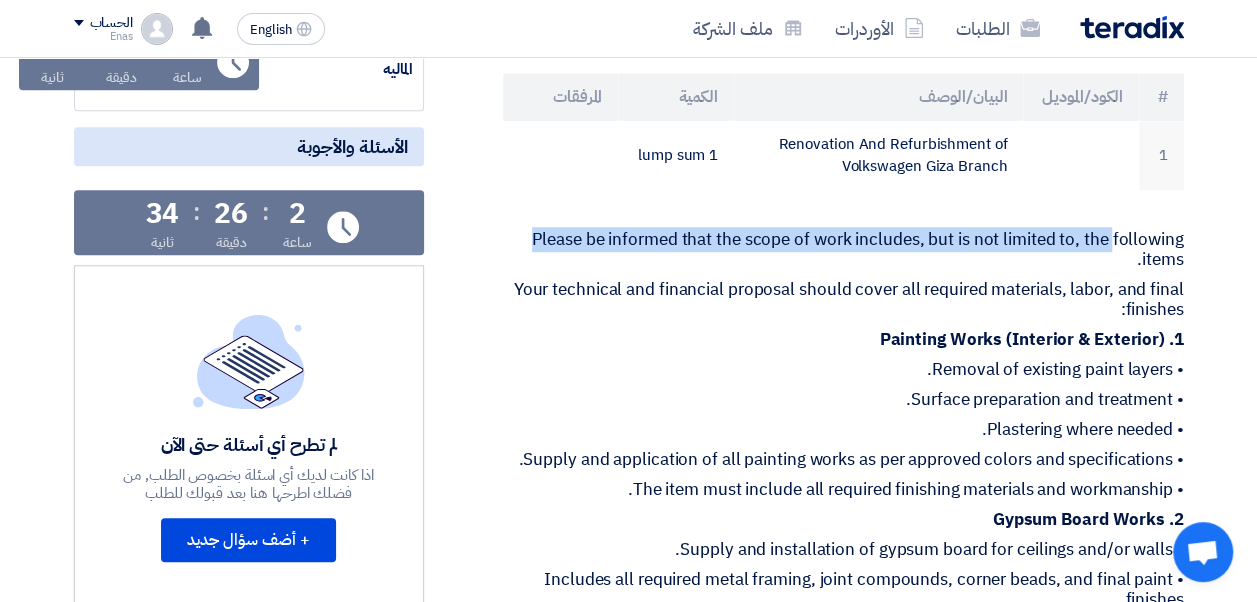 click on "Renovation And Refurbishment of Volkswagen Giza Branch
بيانات العميل
[PERSON_NAME]
Purchasesing Manager,
Egyptian Automotive and Trading Company,  [GEOGRAPHIC_DATA], [GEOGRAPHIC_DATA]
,[STREET_ADDRESS][PERSON_NAME] , الجيزة
مسئول الدعم الفني من فريق تيرادكس
[PERSON_NAME] 📞 [PHONE_NUMBER] (Call or Click on the Number to use WhatsApp)" 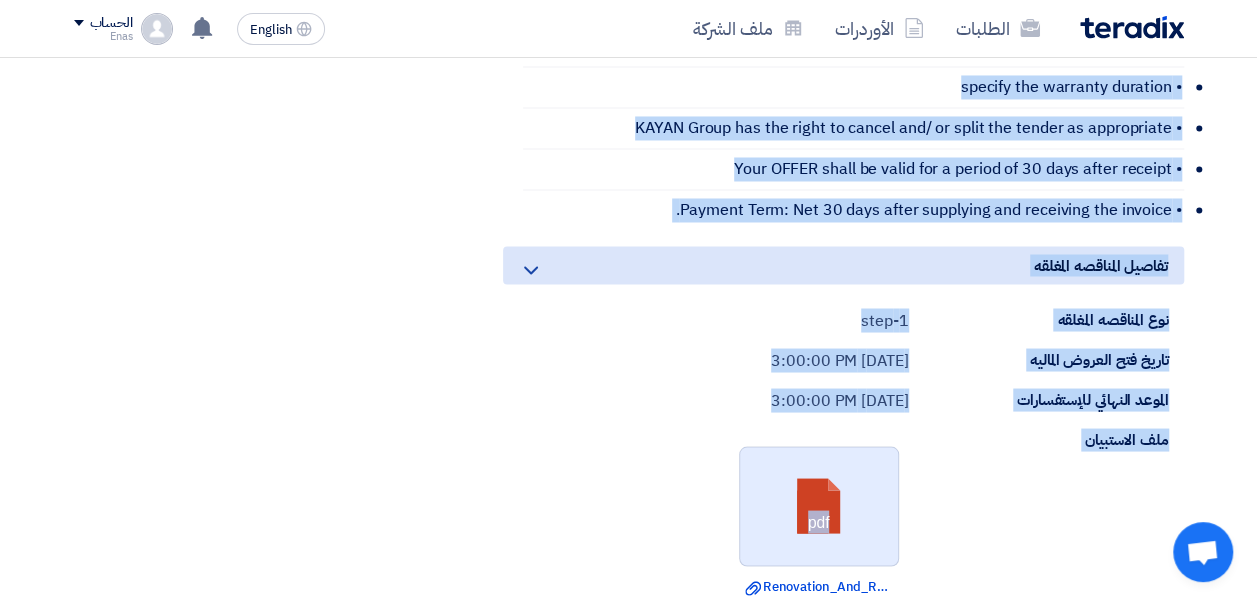 scroll, scrollTop: 1678, scrollLeft: 0, axis: vertical 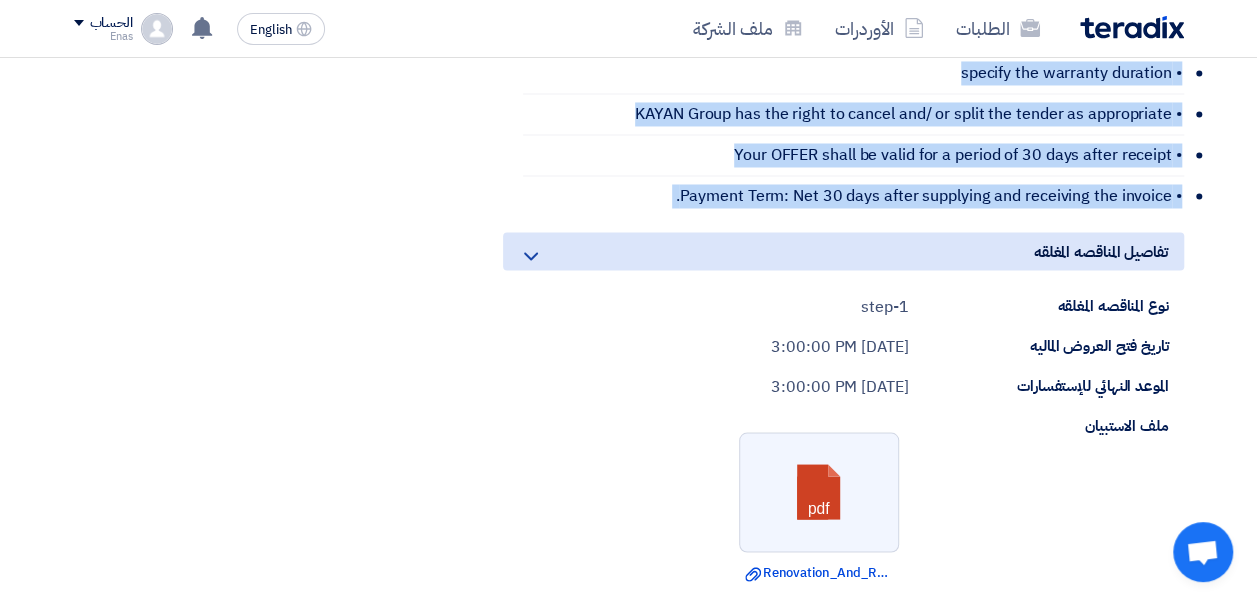 drag, startPoint x: 527, startPoint y: 199, endPoint x: 1191, endPoint y: 196, distance: 664.0068 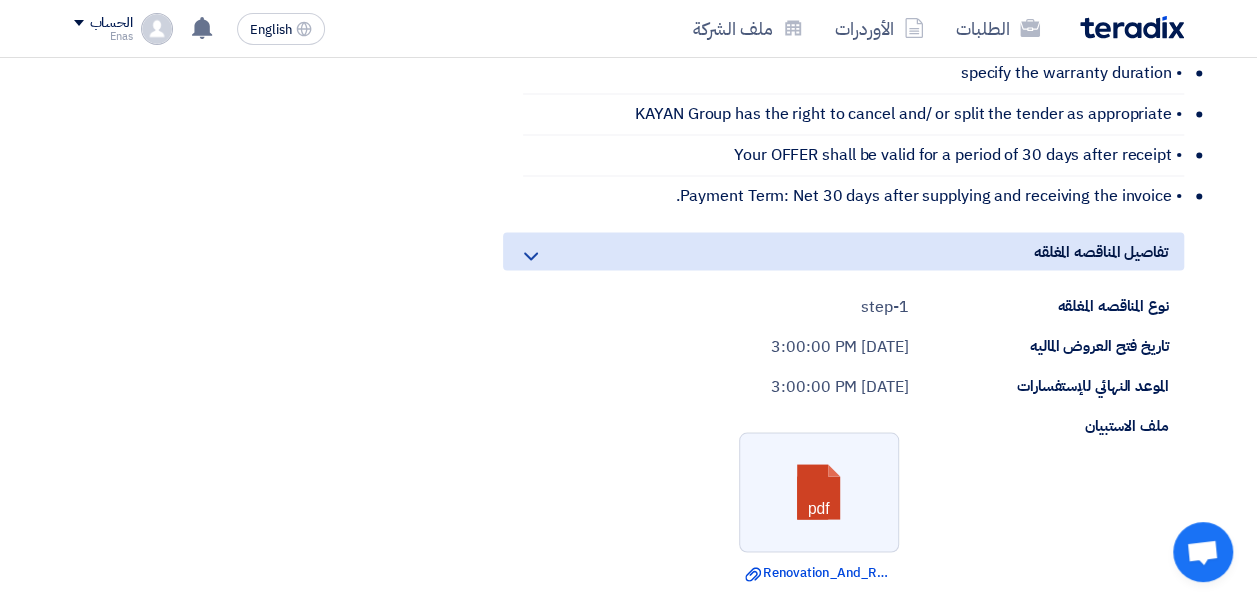 click on "مواعيد الطلب
الموعد النهائي للرد
Time Remaining
2
ساعة
:
22
دقيقة
:
7
ثانية
العد التنازلي لفتح العروض ...
المتبقي لفتح العروض الفنيه
العروض مغلقه" 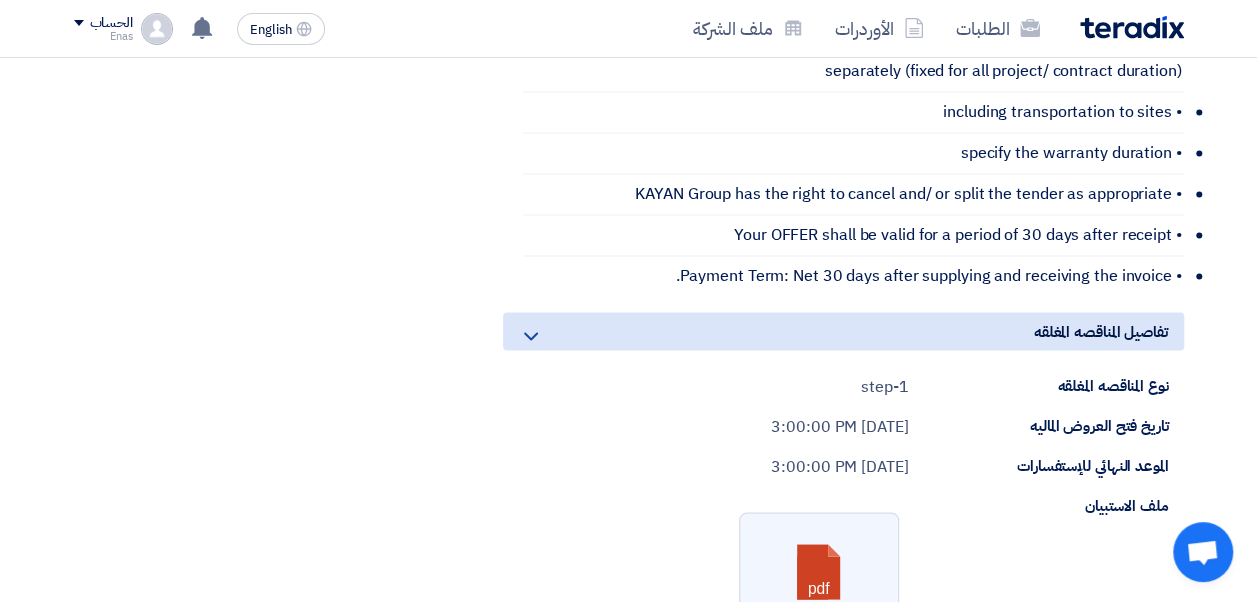 scroll, scrollTop: 1558, scrollLeft: 0, axis: vertical 